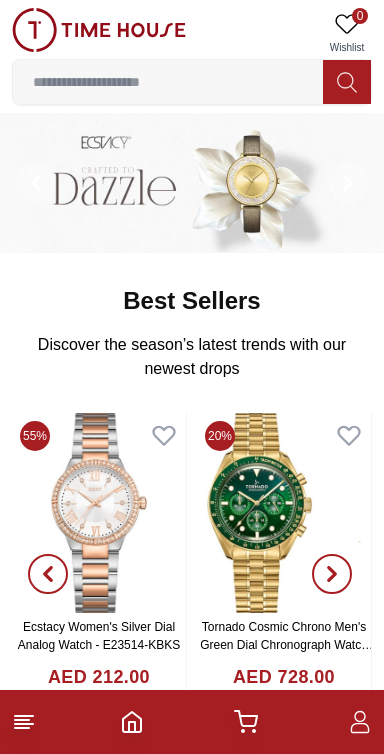 scroll, scrollTop: 0, scrollLeft: 0, axis: both 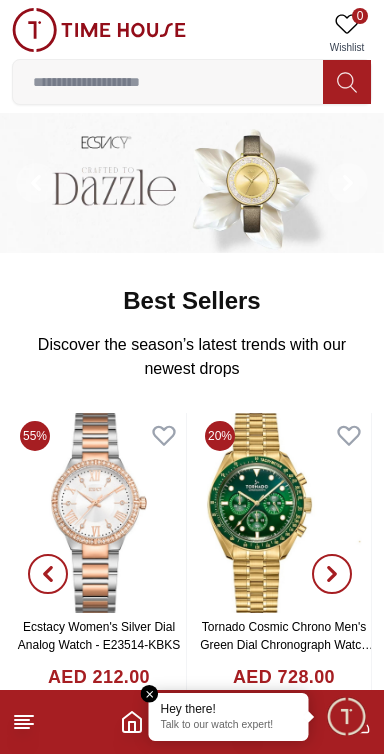 click at bounding box center (346, 716) 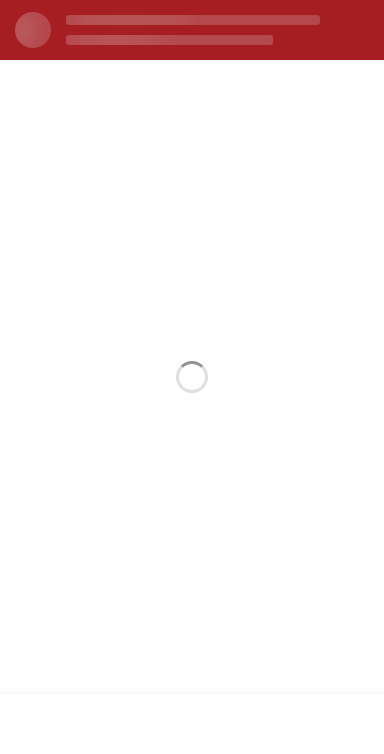 scroll, scrollTop: 0, scrollLeft: 0, axis: both 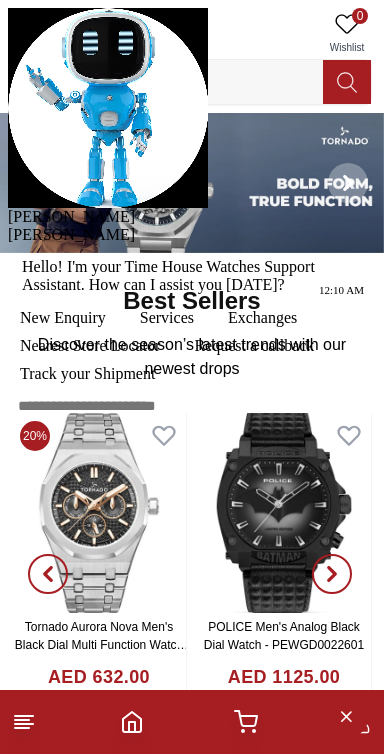 click at bounding box center (8, 226) 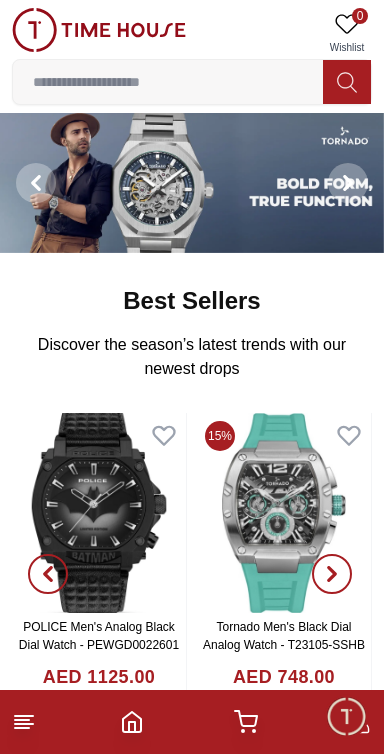 click 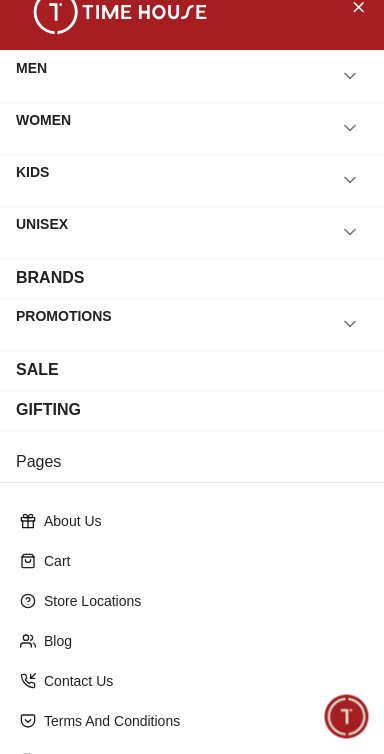 scroll, scrollTop: 0, scrollLeft: 0, axis: both 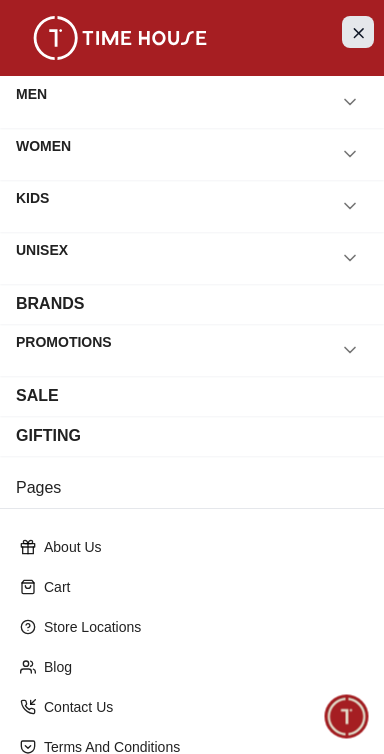 click 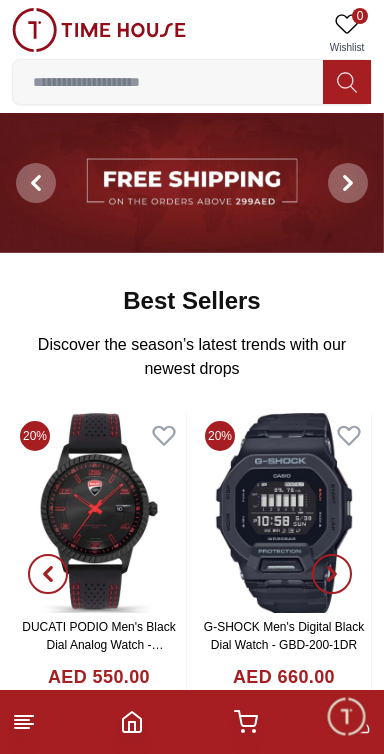 click at bounding box center [346, 716] 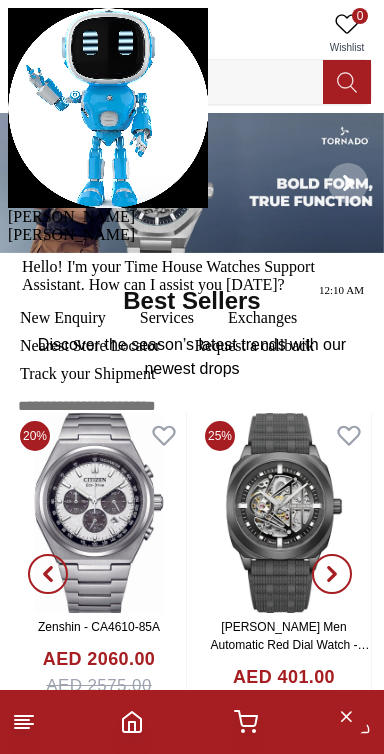 click at bounding box center [8, 226] 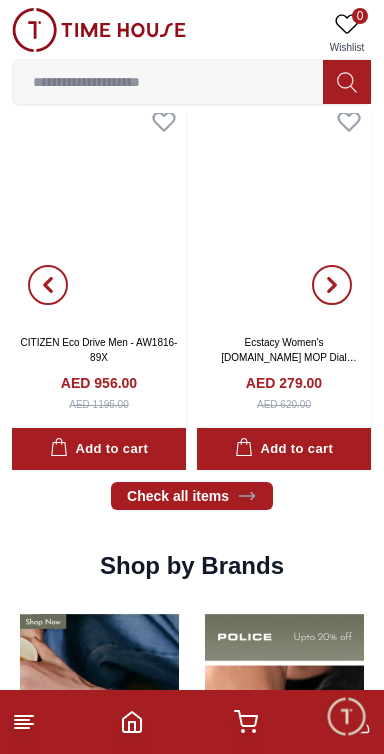 scroll, scrollTop: 929, scrollLeft: 0, axis: vertical 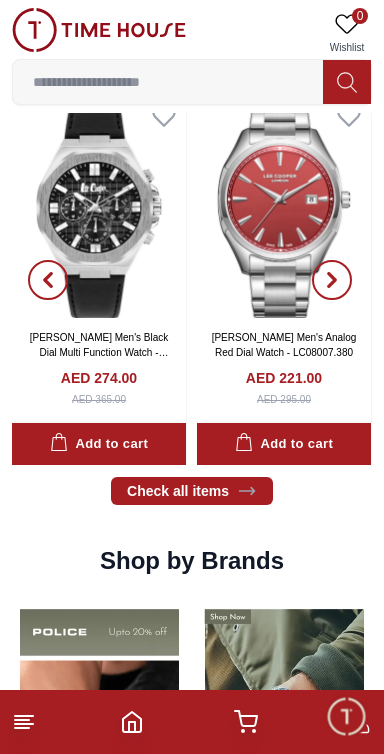 click at bounding box center (168, 82) 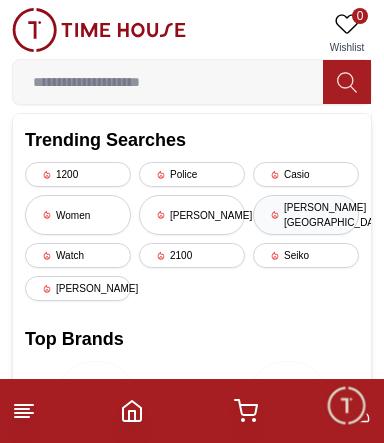 click on "[PERSON_NAME][GEOGRAPHIC_DATA]" at bounding box center [306, 215] 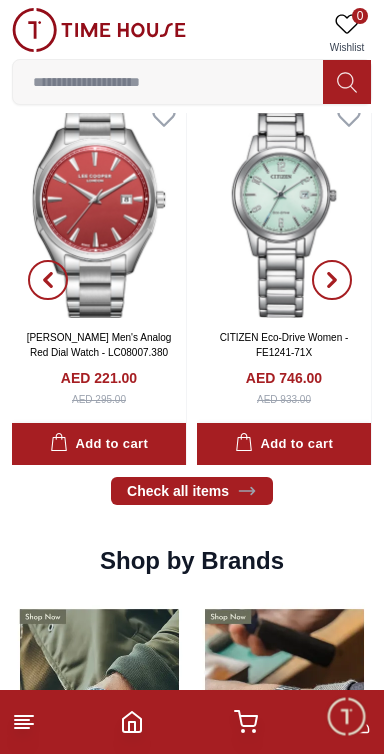 scroll, scrollTop: 0, scrollLeft: 0, axis: both 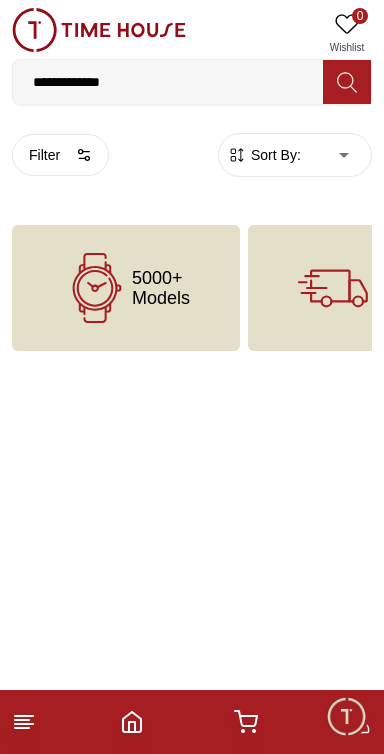 click on "5000+ Models" at bounding box center (161, 288) 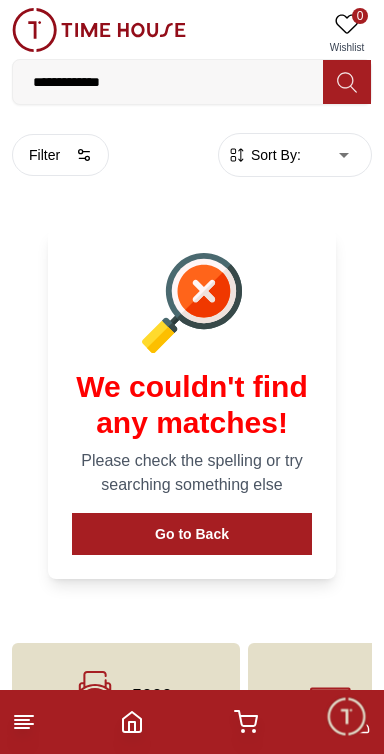 click on "**********" at bounding box center [168, 82] 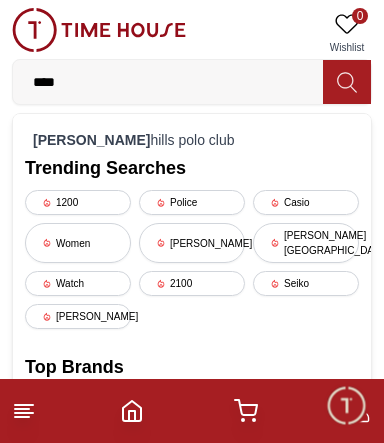 type on "***" 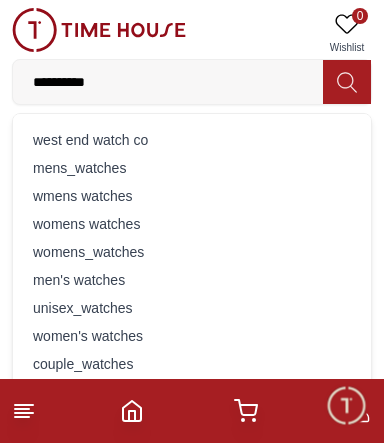 type on "**********" 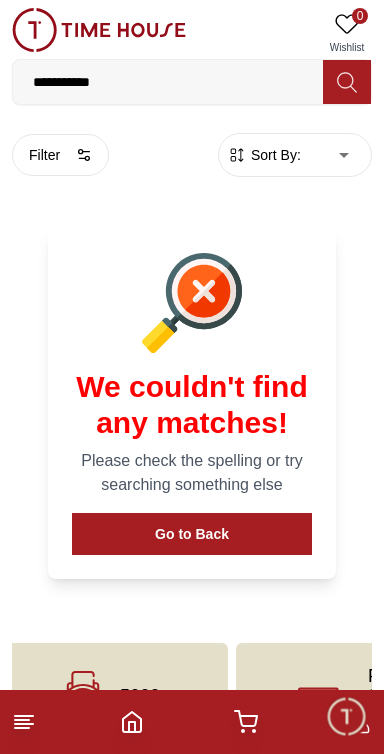 scroll, scrollTop: 0, scrollLeft: 0, axis: both 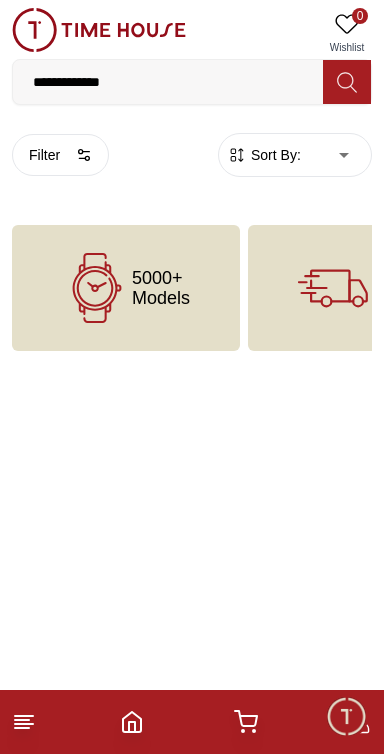 click 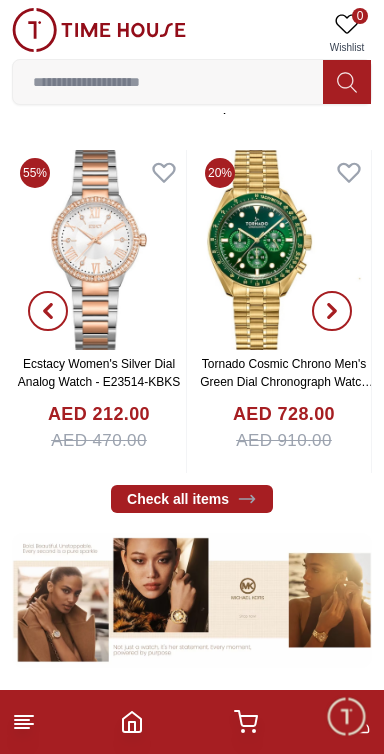 scroll, scrollTop: 263, scrollLeft: 0, axis: vertical 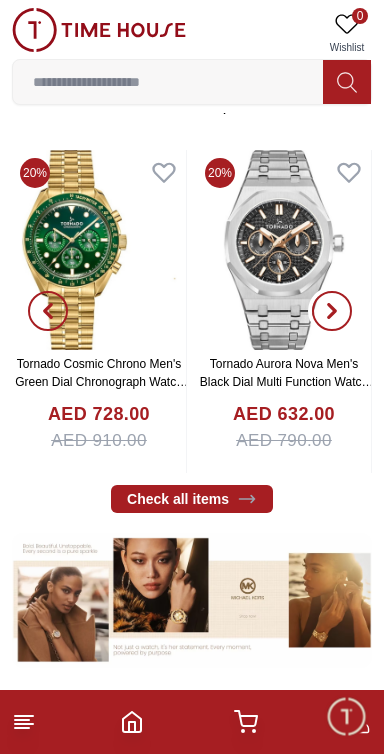 click at bounding box center (332, 311) 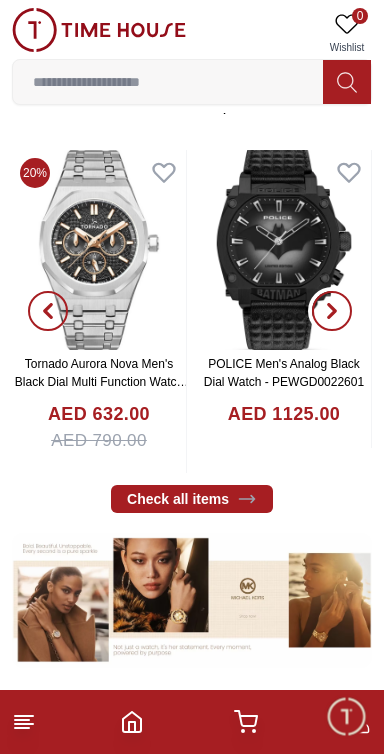 click at bounding box center (332, 311) 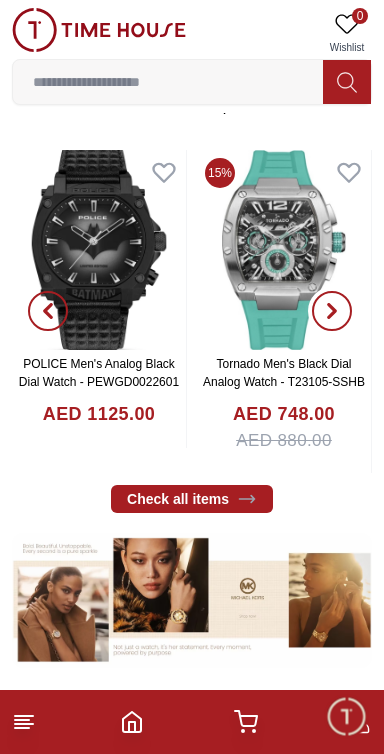 click at bounding box center (332, 311) 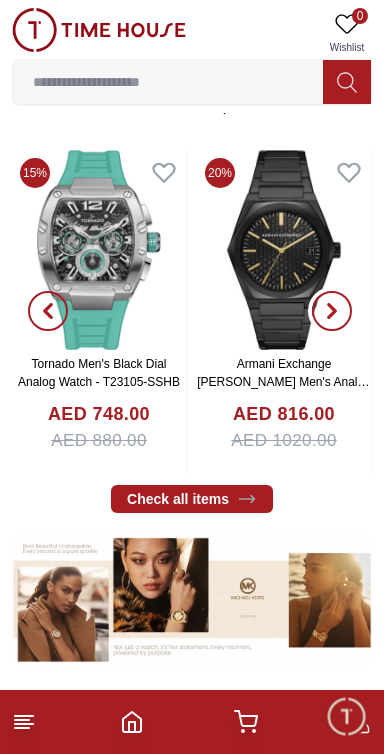 click 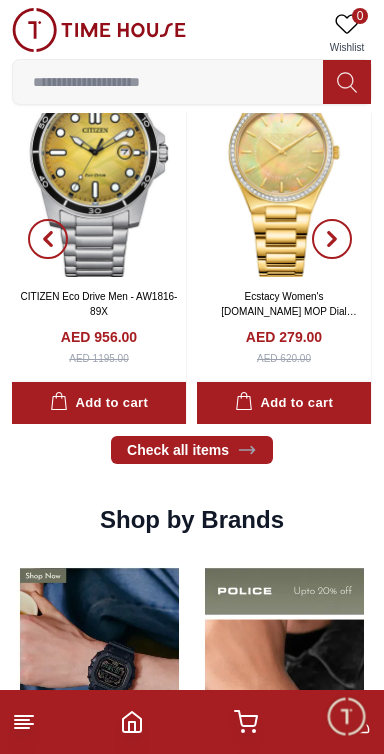 scroll, scrollTop: 977, scrollLeft: 0, axis: vertical 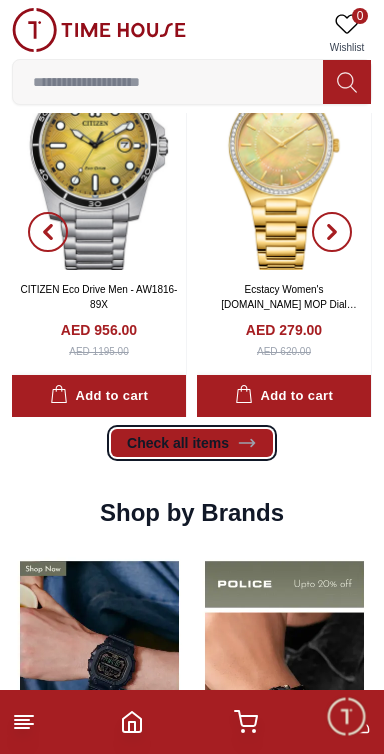 click on "Check all items" at bounding box center (192, 443) 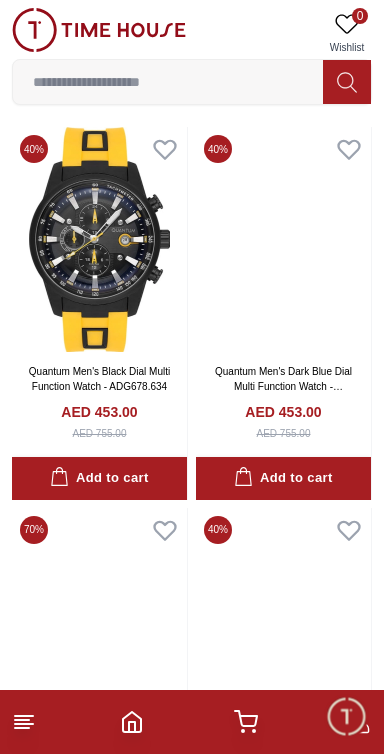 scroll, scrollTop: 84, scrollLeft: 0, axis: vertical 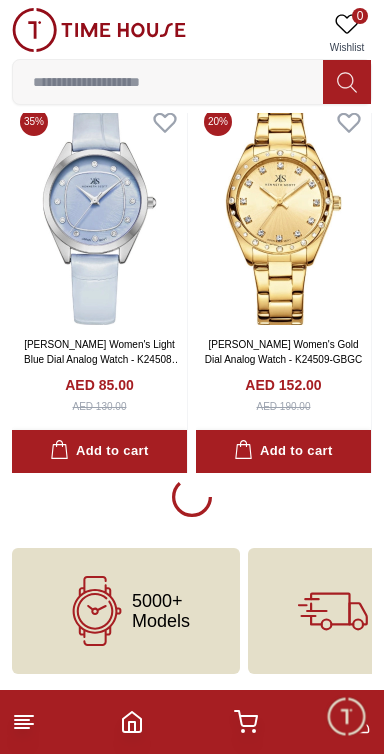 click 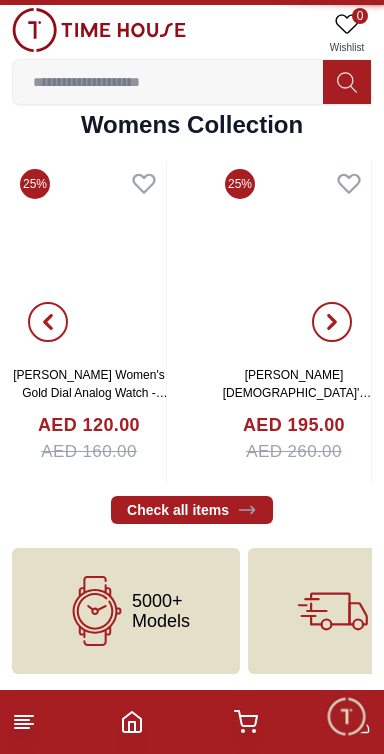 scroll, scrollTop: 0, scrollLeft: 0, axis: both 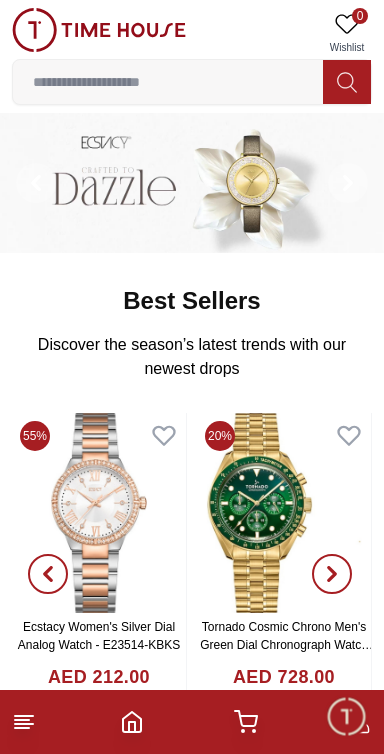click 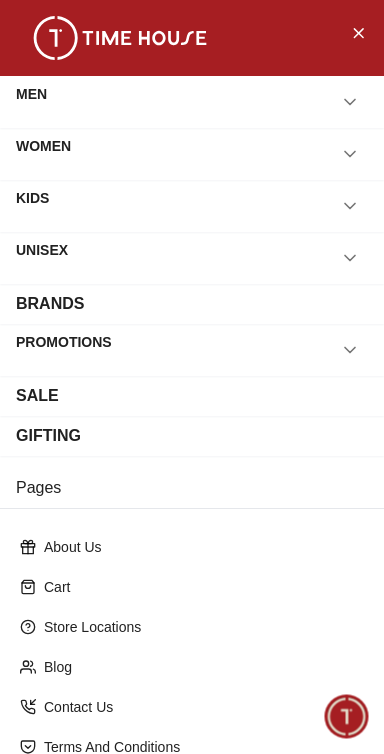 click 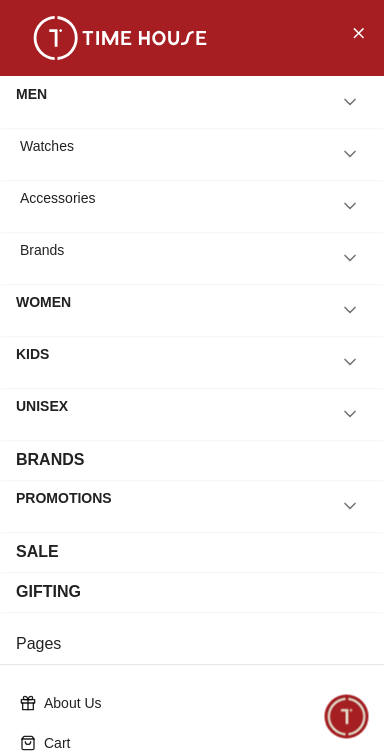 click on "Watches" at bounding box center [192, 154] 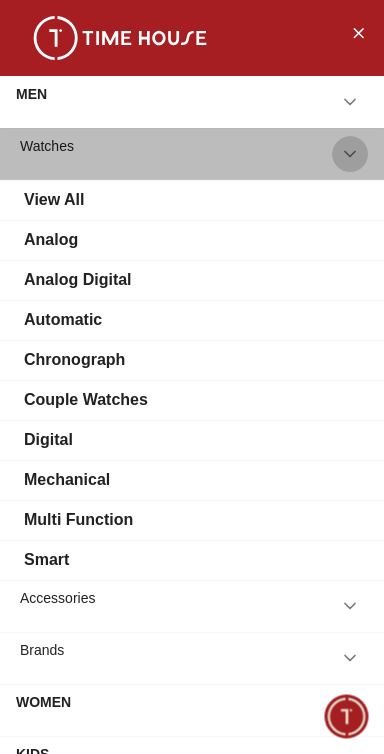 click 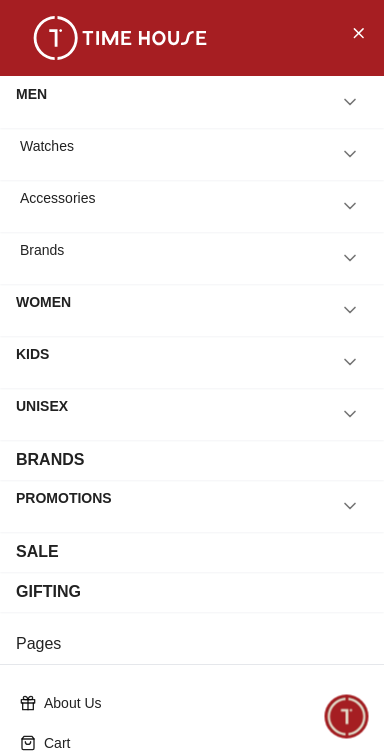 click 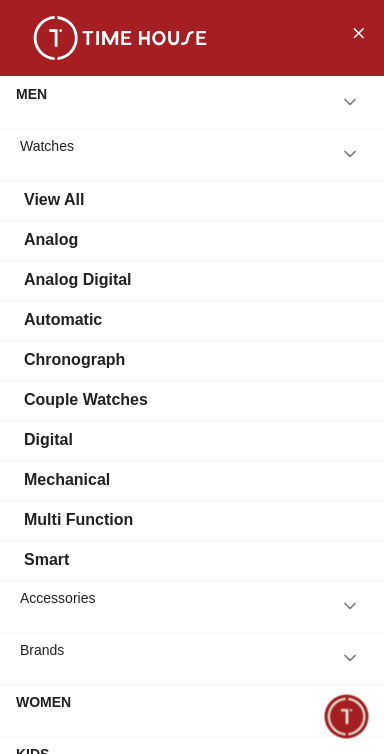 click on "View All" at bounding box center (192, 200) 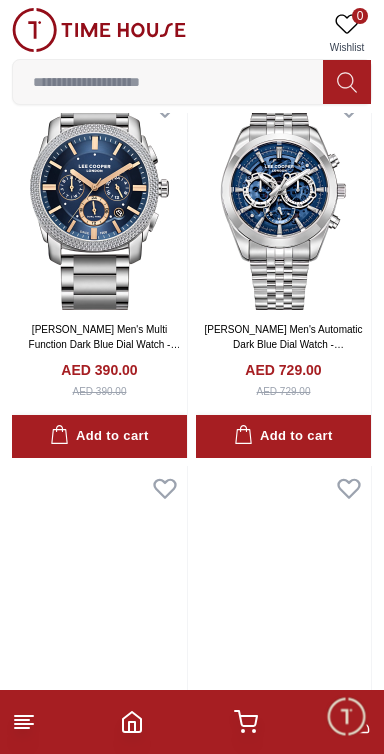 scroll, scrollTop: 2786, scrollLeft: 0, axis: vertical 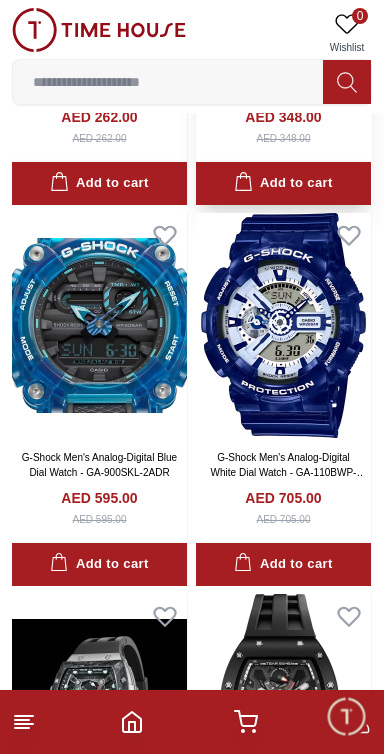 click at bounding box center [283, -56] 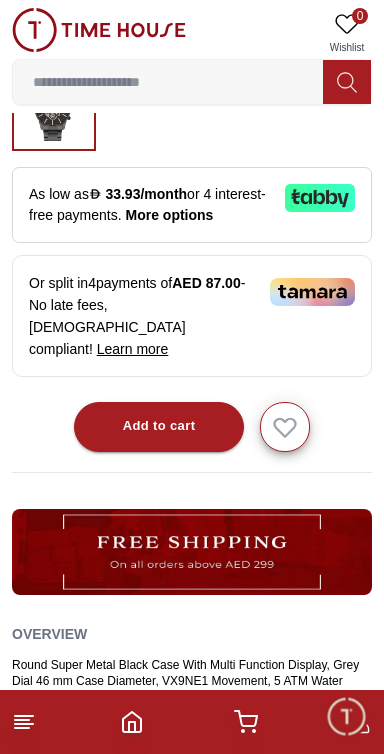 scroll, scrollTop: 829, scrollLeft: 0, axis: vertical 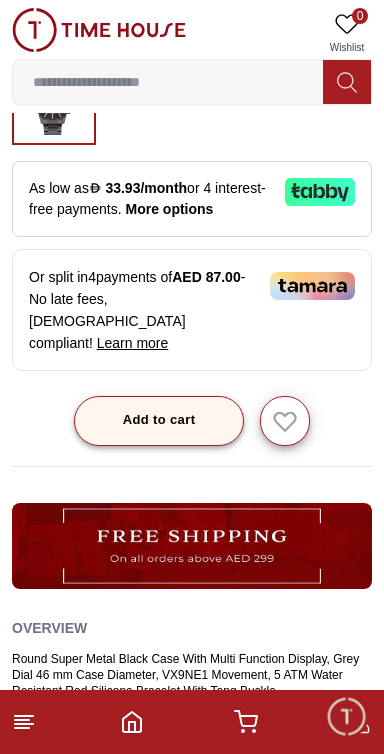 click on "Add to cart" at bounding box center [159, 420] 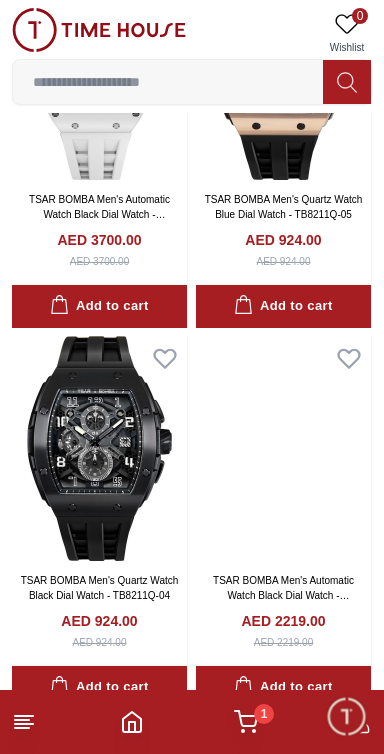 scroll, scrollTop: 10537, scrollLeft: 0, axis: vertical 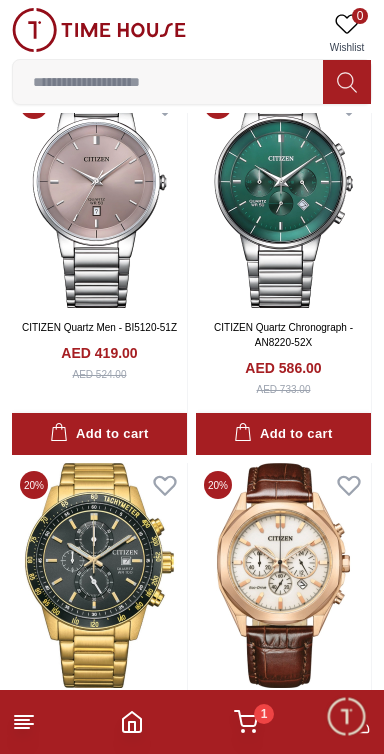 click at bounding box center (283, -186) 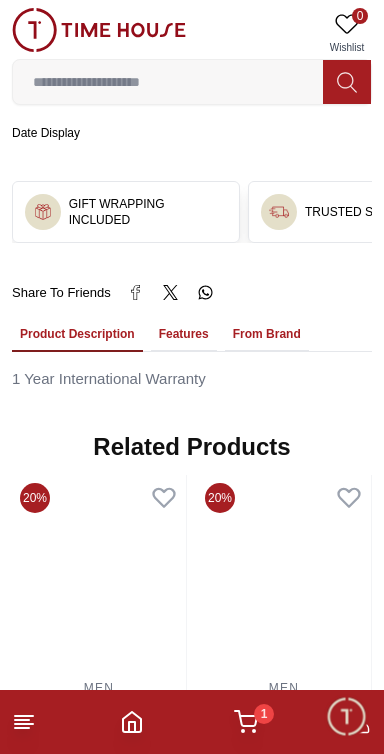 scroll, scrollTop: 1281, scrollLeft: 0, axis: vertical 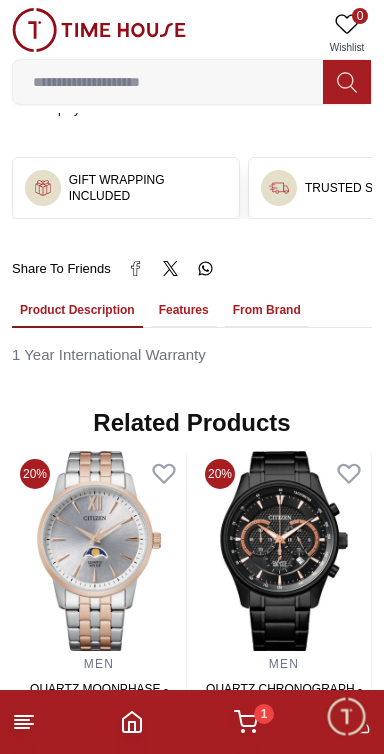 click on "Features" at bounding box center (184, 311) 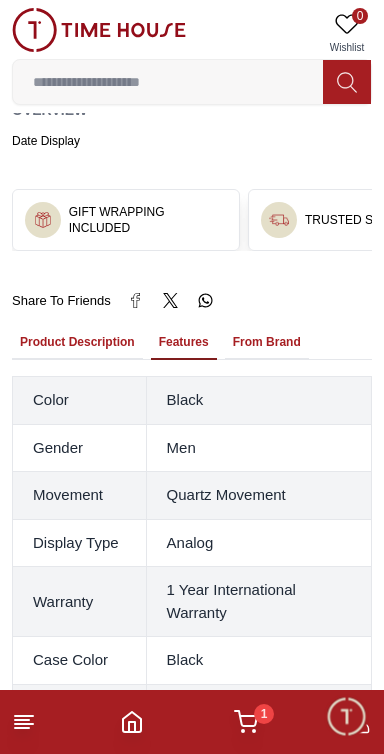 scroll, scrollTop: 1260, scrollLeft: 0, axis: vertical 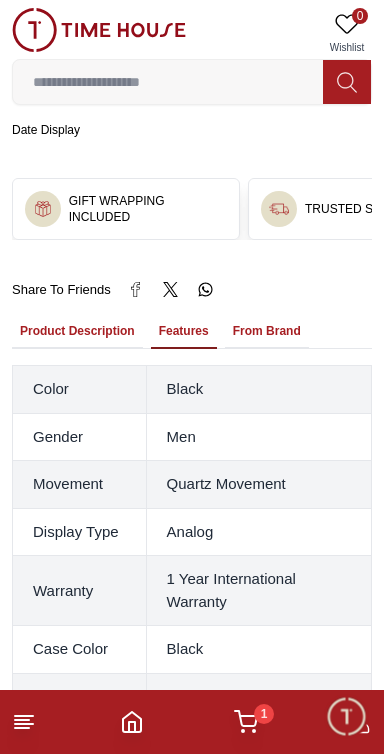 click on "From Brand" at bounding box center [267, 332] 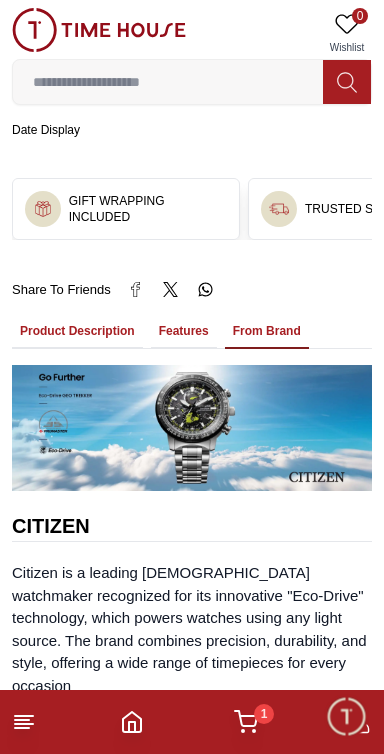 click on "Product Description" at bounding box center (77, 332) 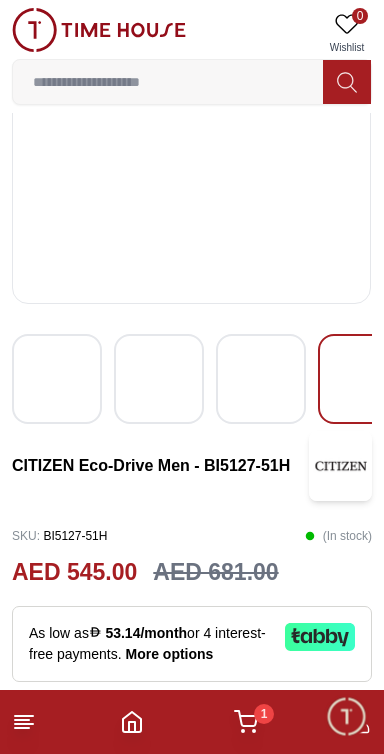 scroll, scrollTop: 284, scrollLeft: 0, axis: vertical 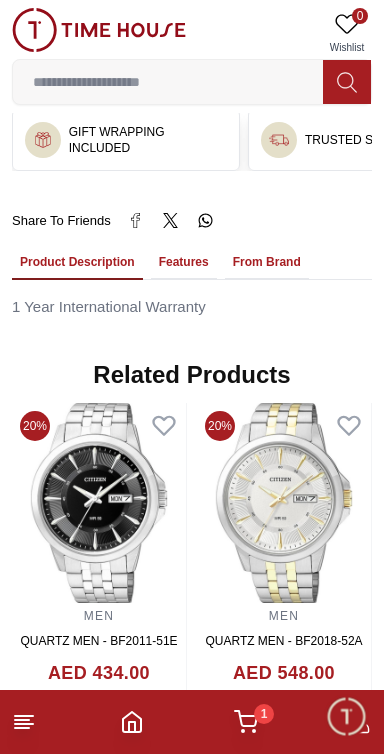 click on "Features" at bounding box center [184, 263] 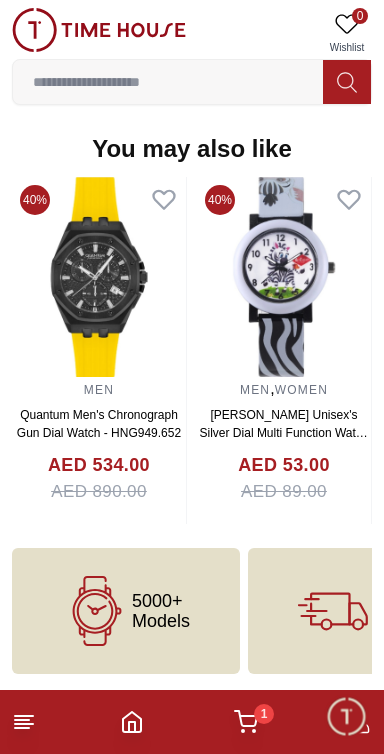 scroll, scrollTop: 3732, scrollLeft: 0, axis: vertical 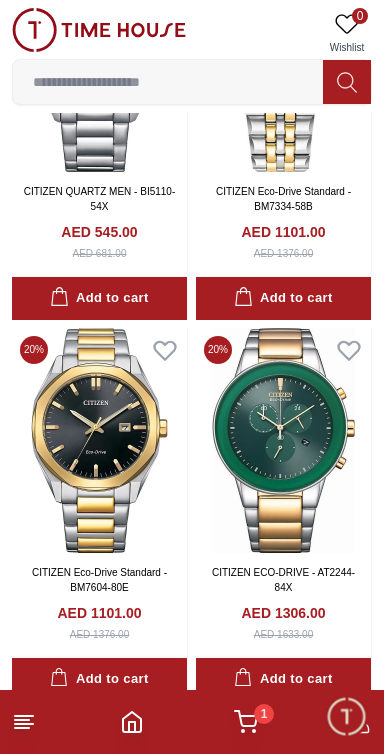 click at bounding box center [283, -322] 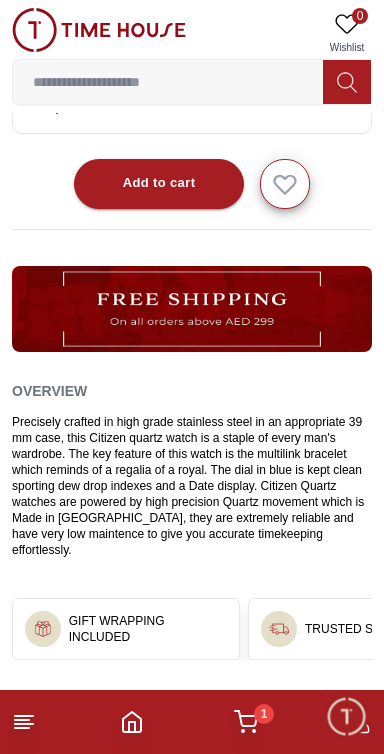 scroll, scrollTop: 971, scrollLeft: 0, axis: vertical 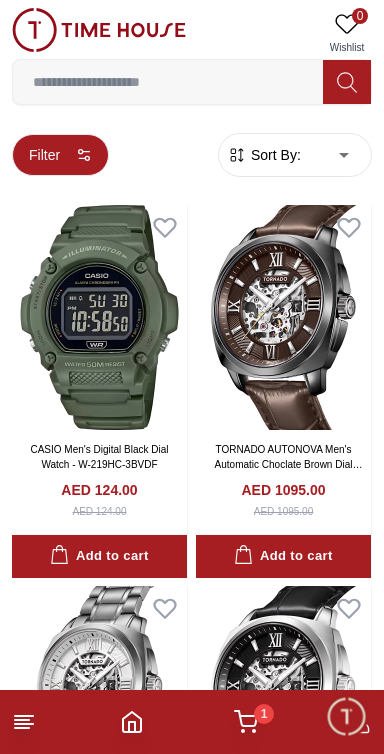click on "Filter" at bounding box center [60, 155] 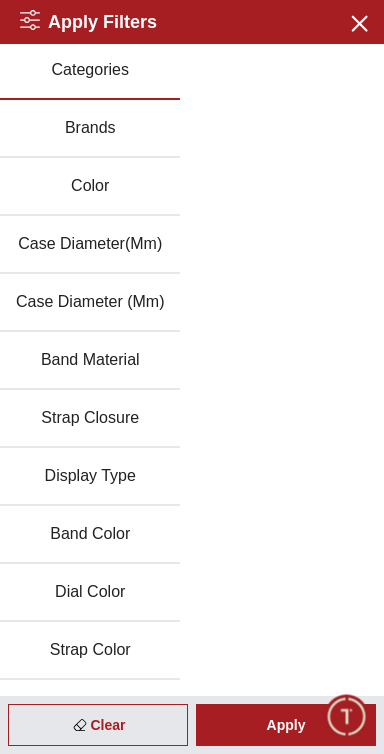 scroll, scrollTop: 0, scrollLeft: 0, axis: both 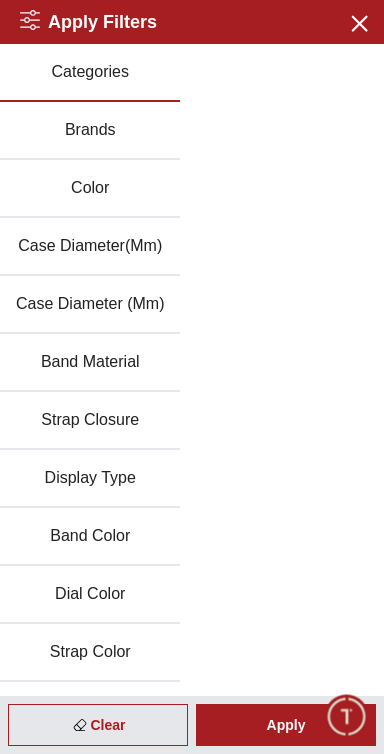 click on "Case Diameter(Mm)" at bounding box center [90, 247] 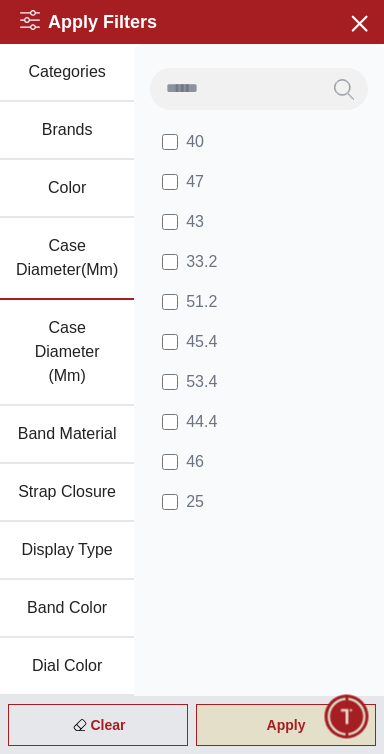 click on "Apply" at bounding box center (286, 725) 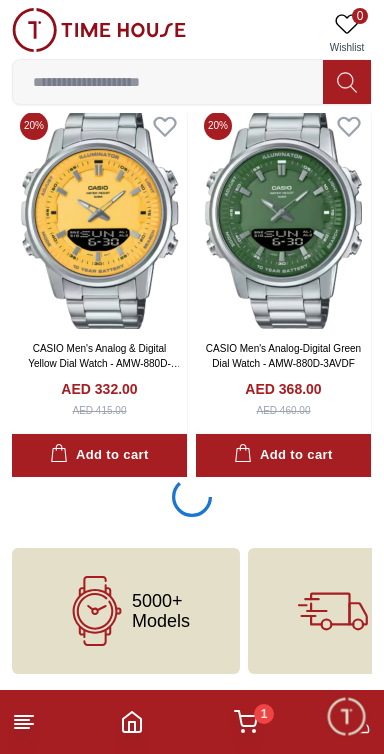 scroll, scrollTop: 3547, scrollLeft: 0, axis: vertical 